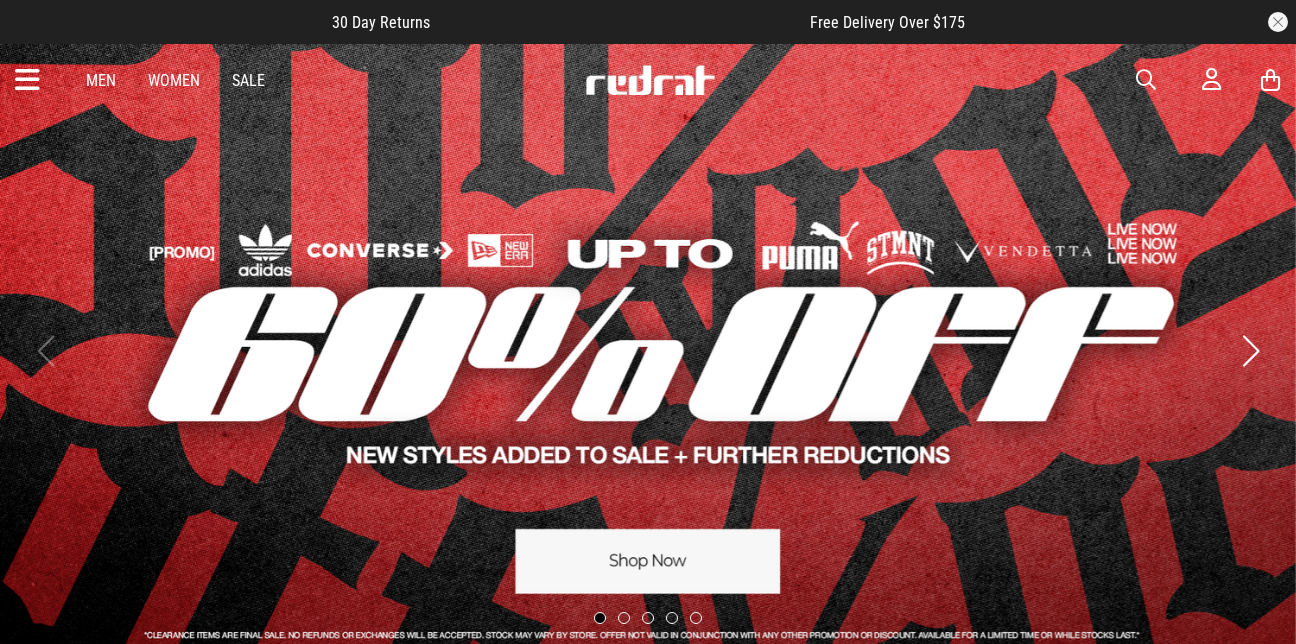 scroll, scrollTop: 0, scrollLeft: 0, axis: both 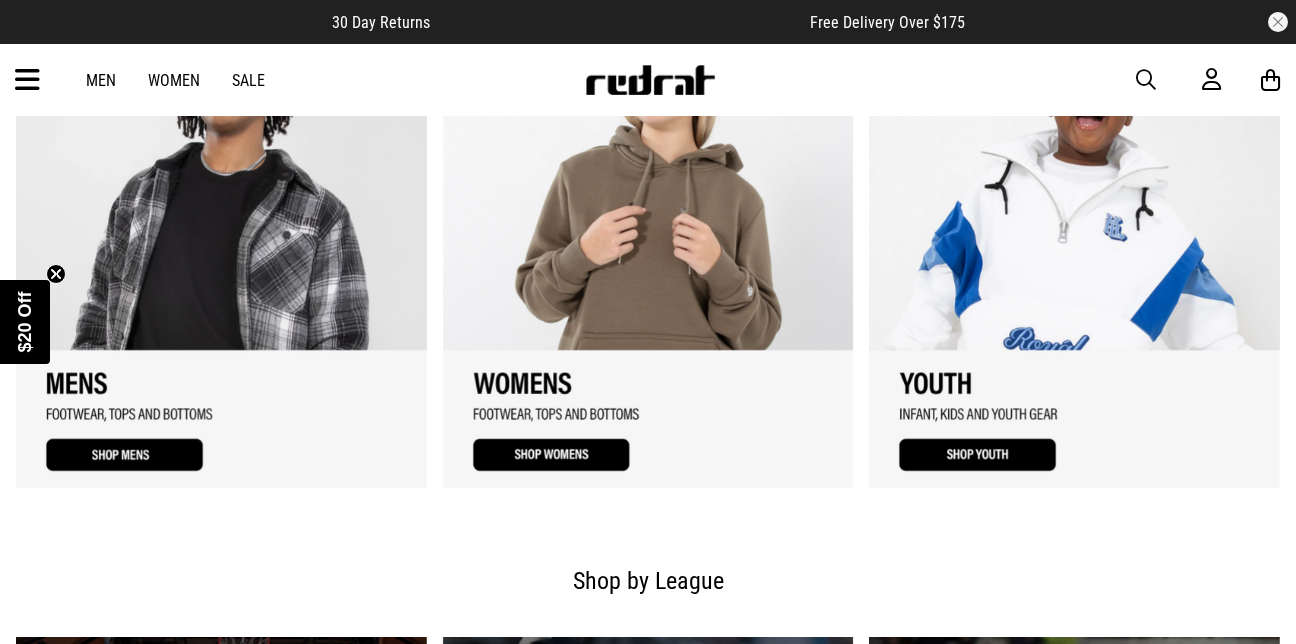 click at bounding box center [221, 247] 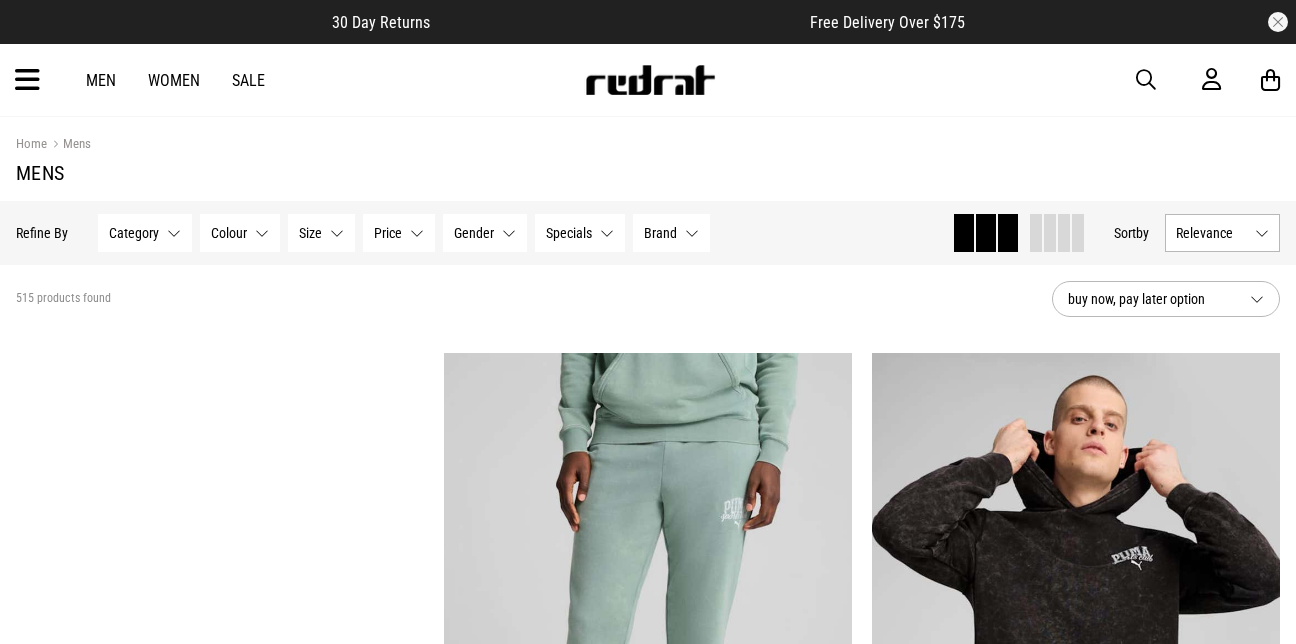 scroll, scrollTop: 0, scrollLeft: 0, axis: both 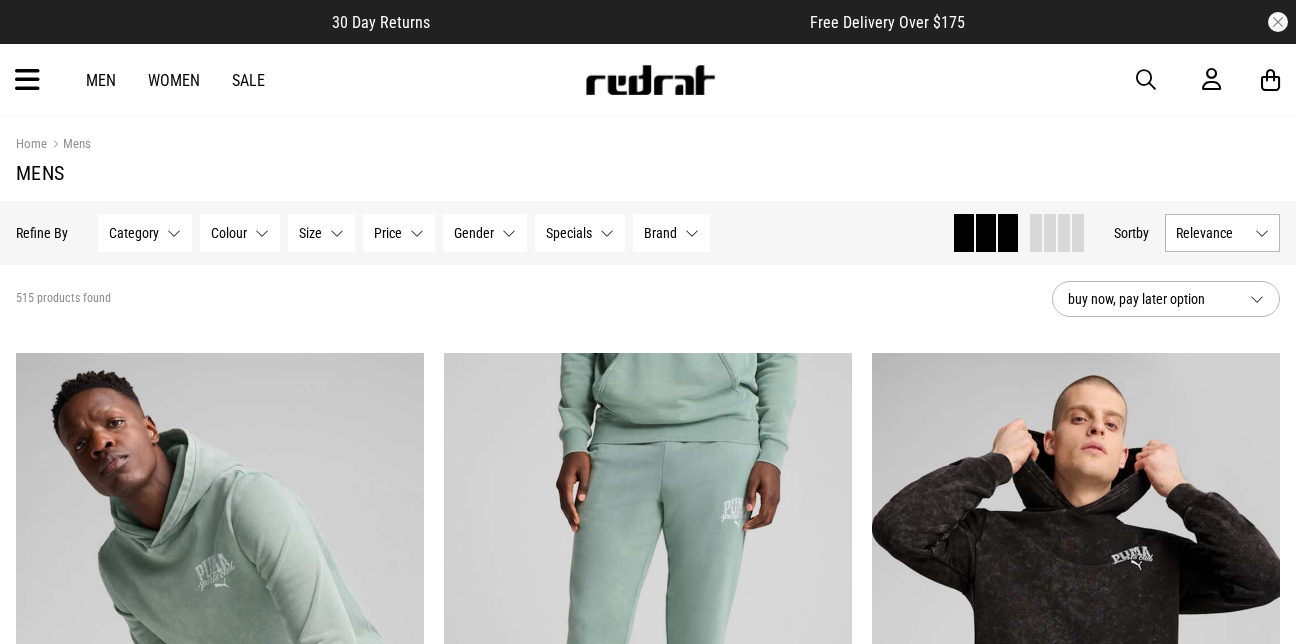 click on "Men" at bounding box center (101, 80) 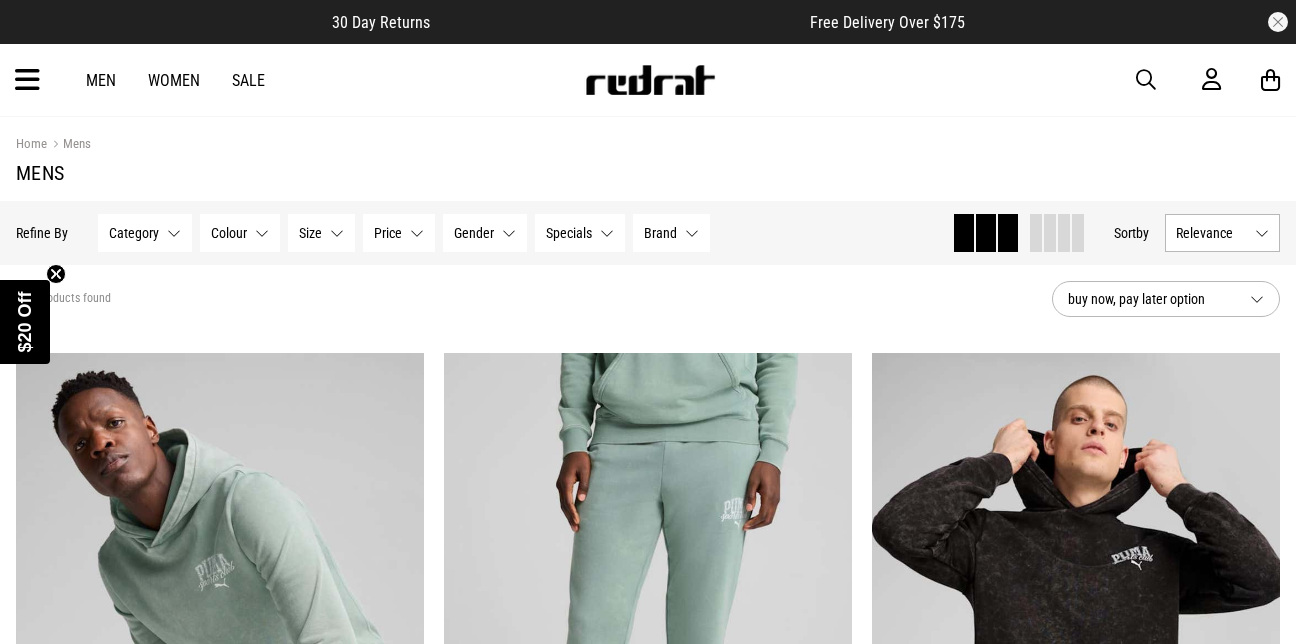 scroll, scrollTop: 0, scrollLeft: 0, axis: both 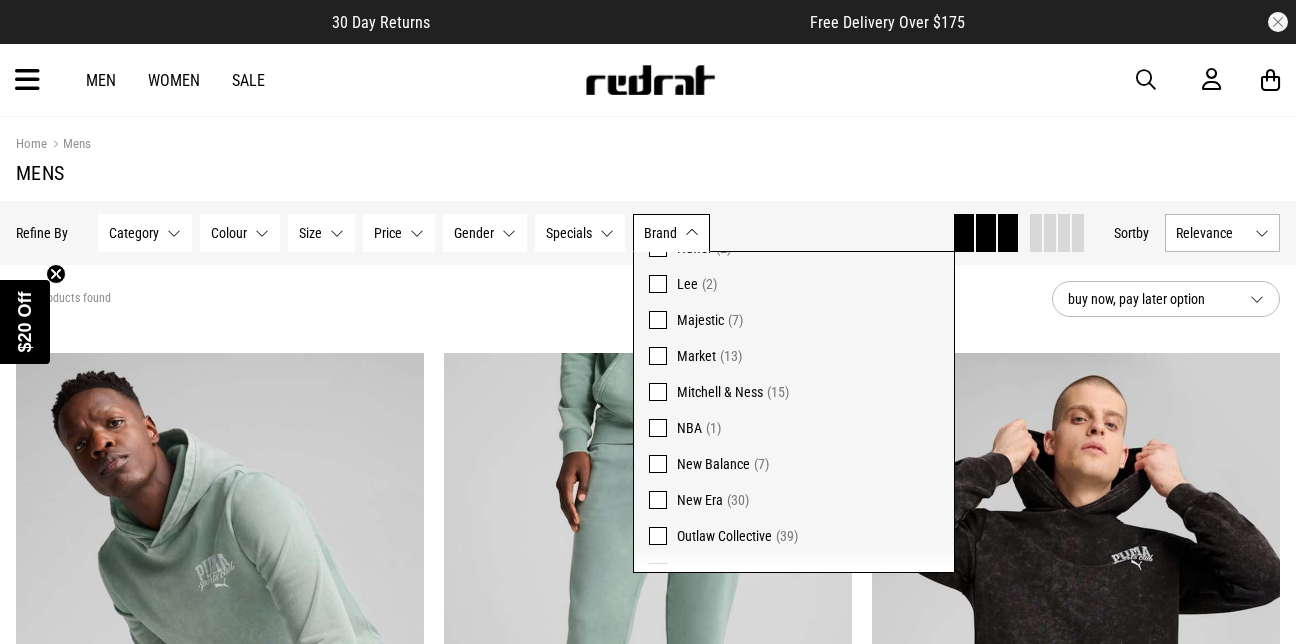 click on "Brand" at bounding box center (660, 233) 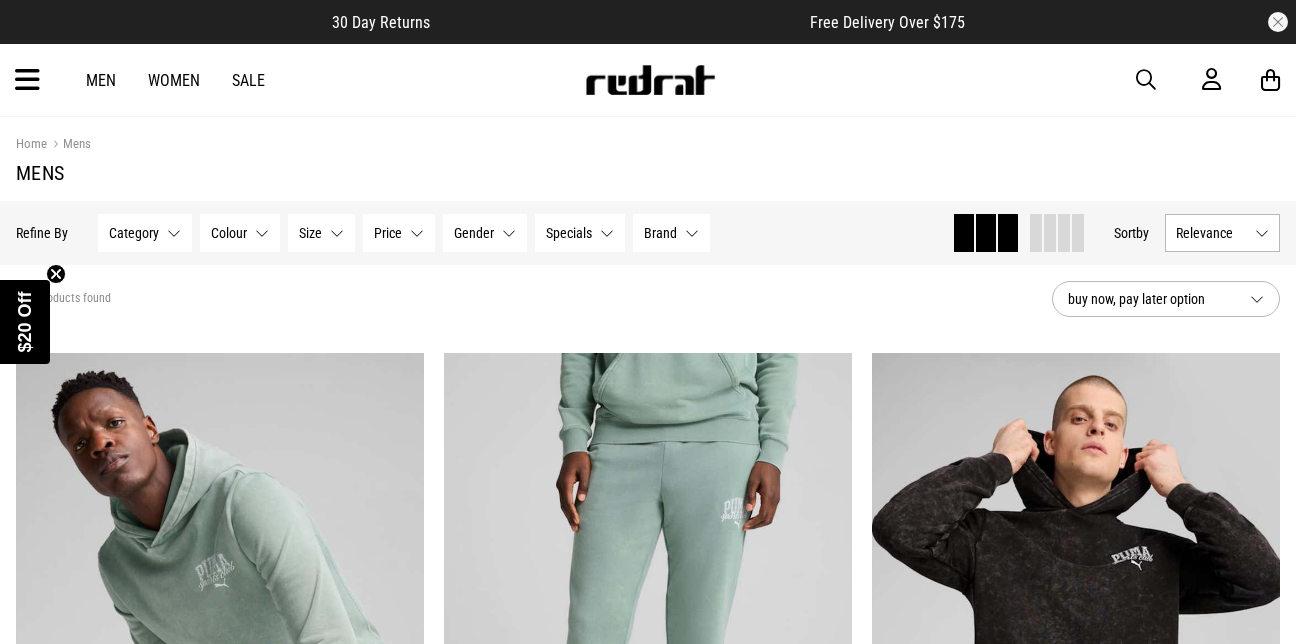 click at bounding box center [27, 80] 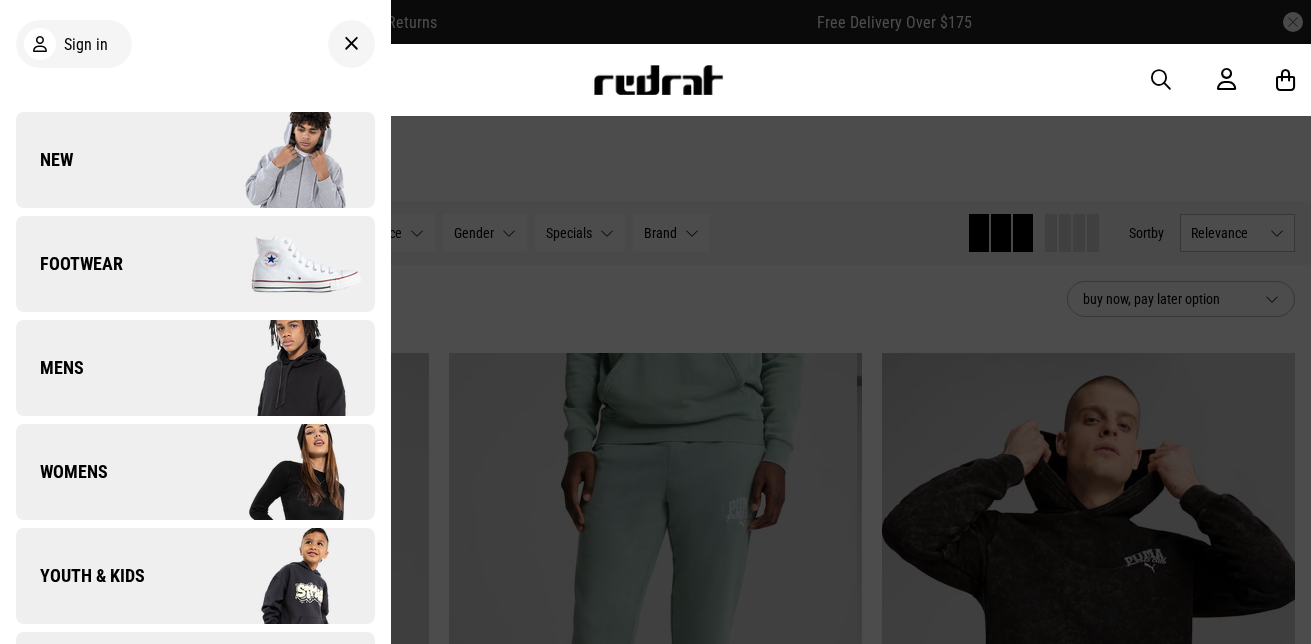 scroll, scrollTop: 69, scrollLeft: 0, axis: vertical 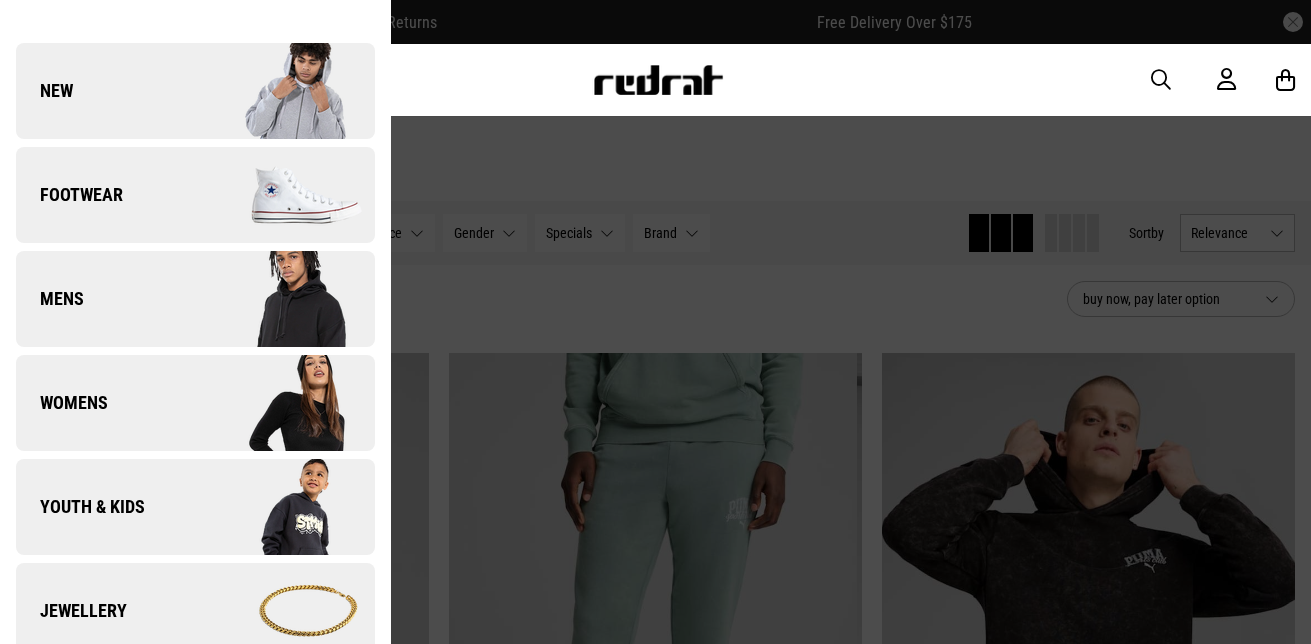 click at bounding box center (284, 299) 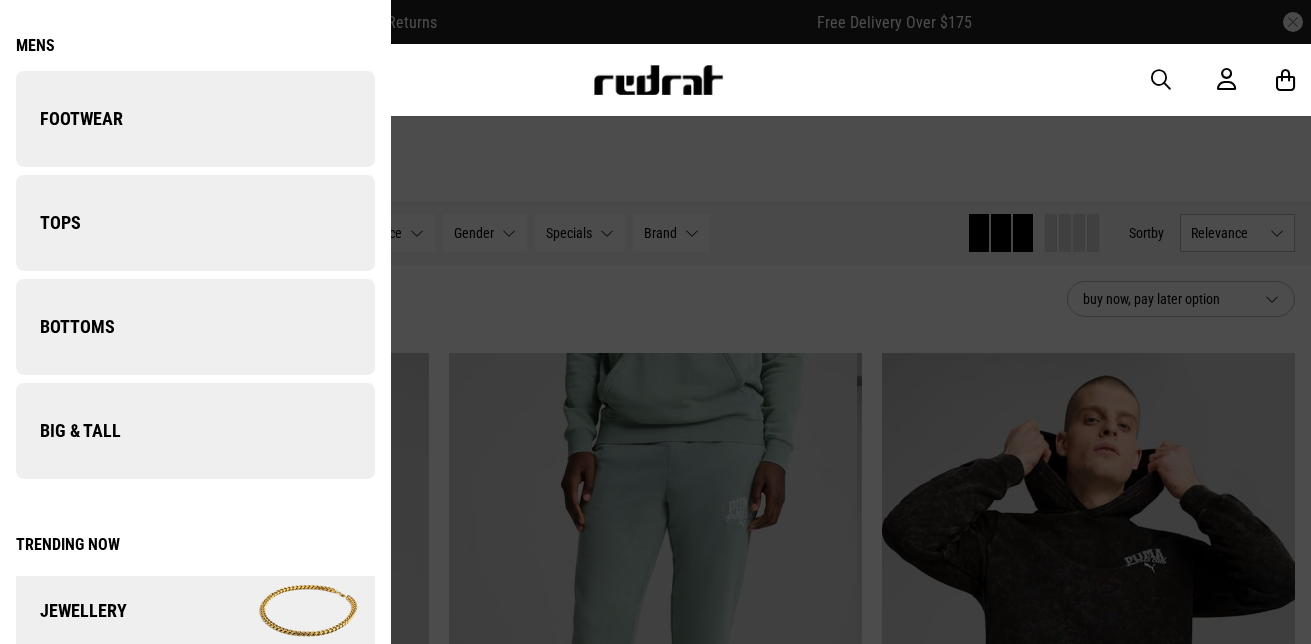 scroll, scrollTop: 0, scrollLeft: 0, axis: both 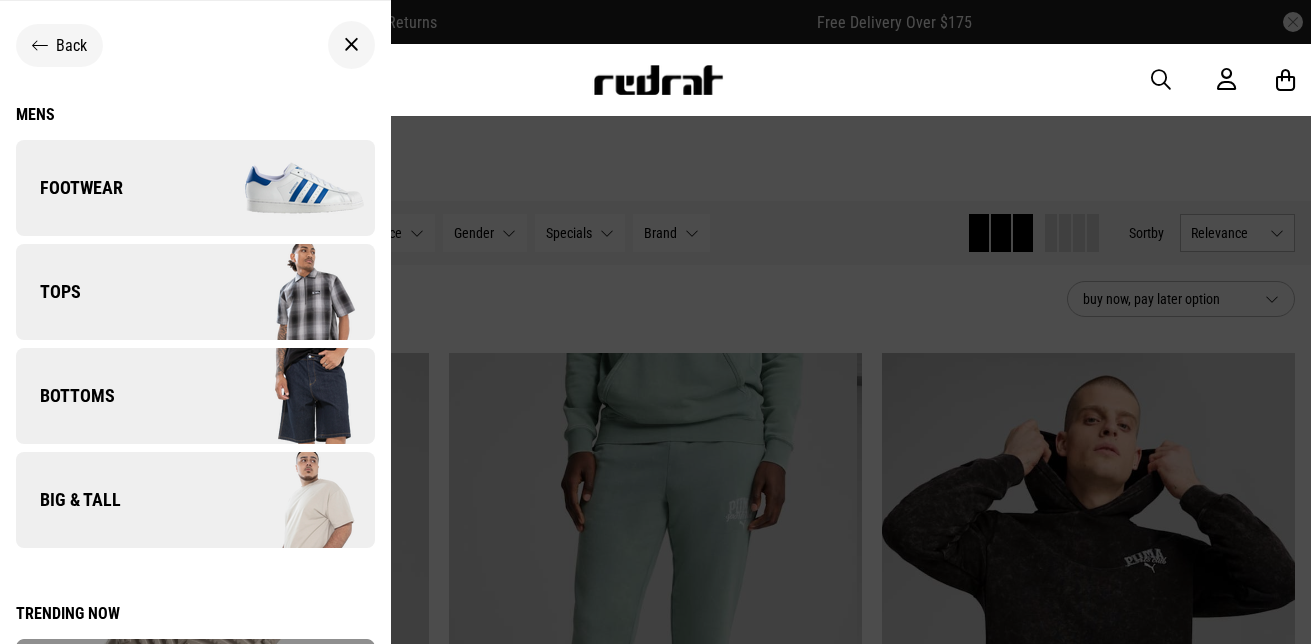 click at bounding box center (284, 292) 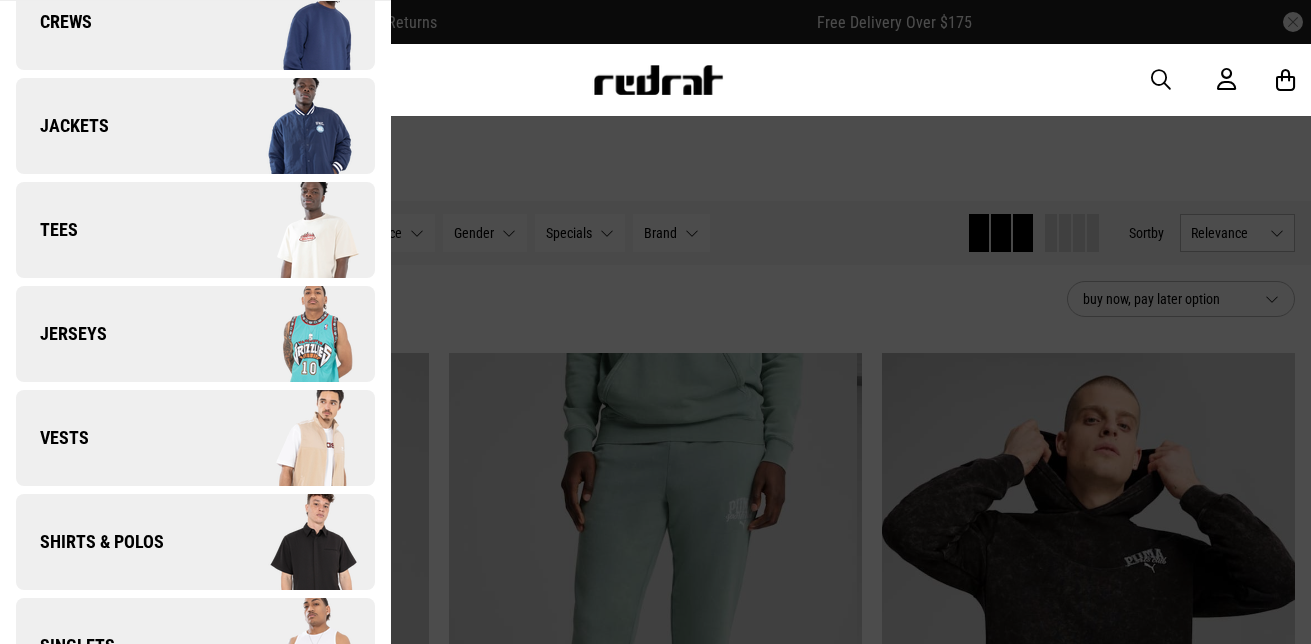 scroll, scrollTop: 275, scrollLeft: 0, axis: vertical 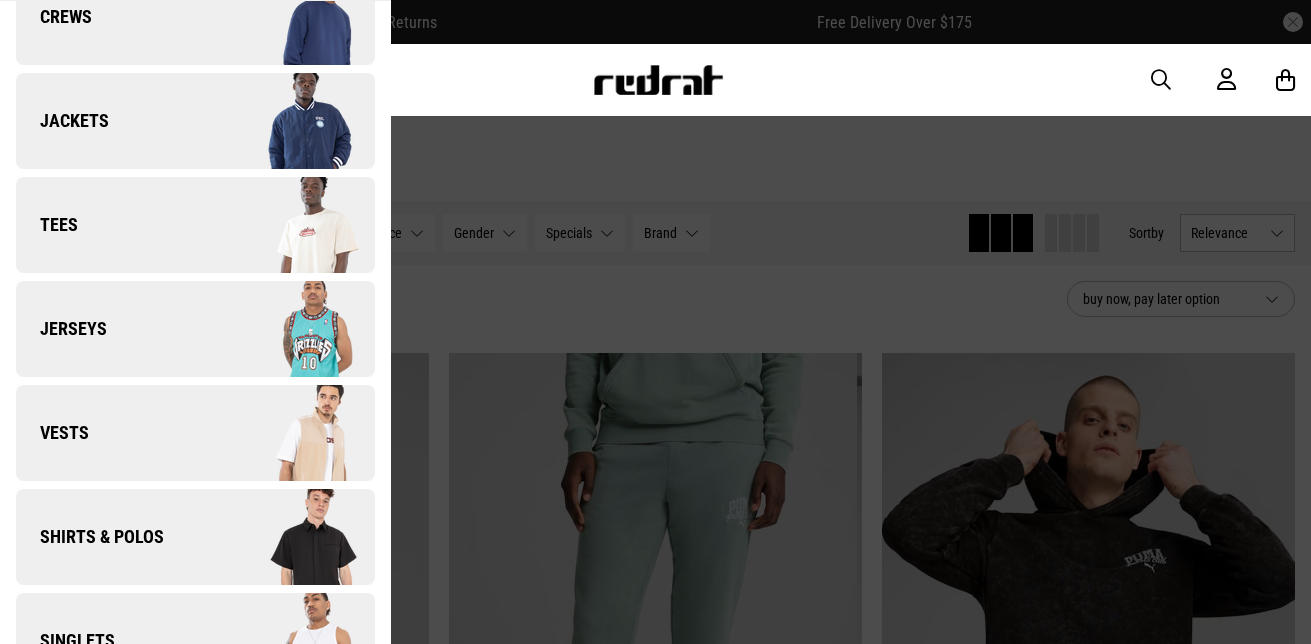 click at bounding box center [284, 537] 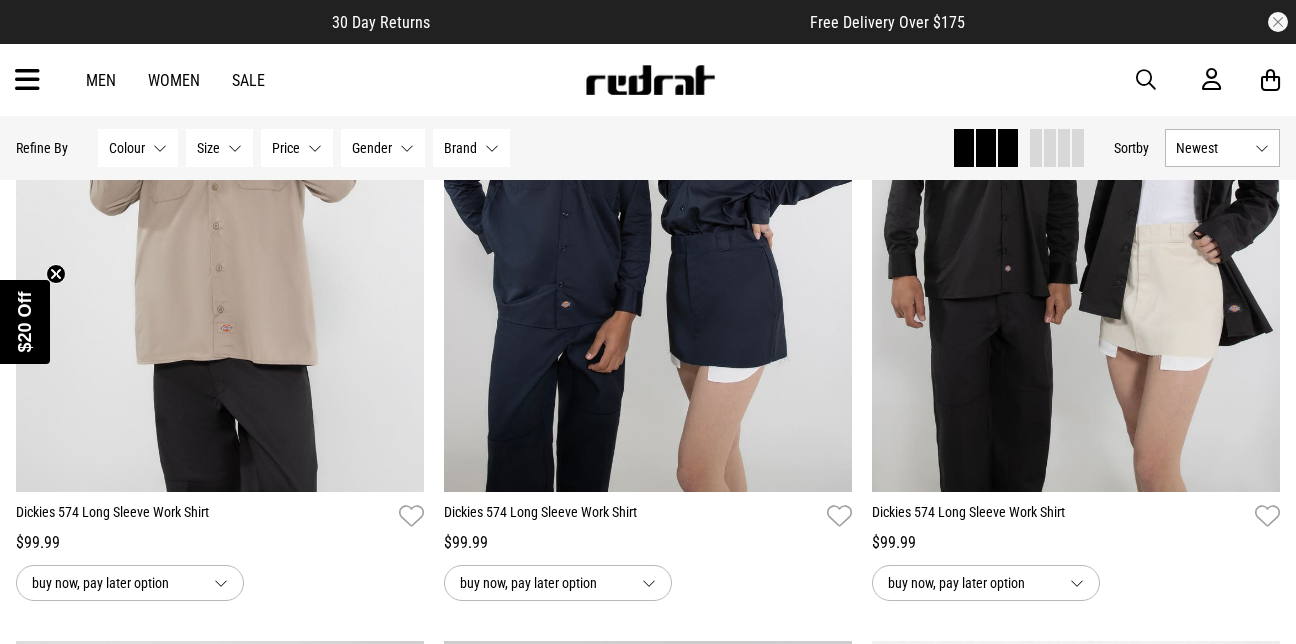scroll, scrollTop: 0, scrollLeft: 0, axis: both 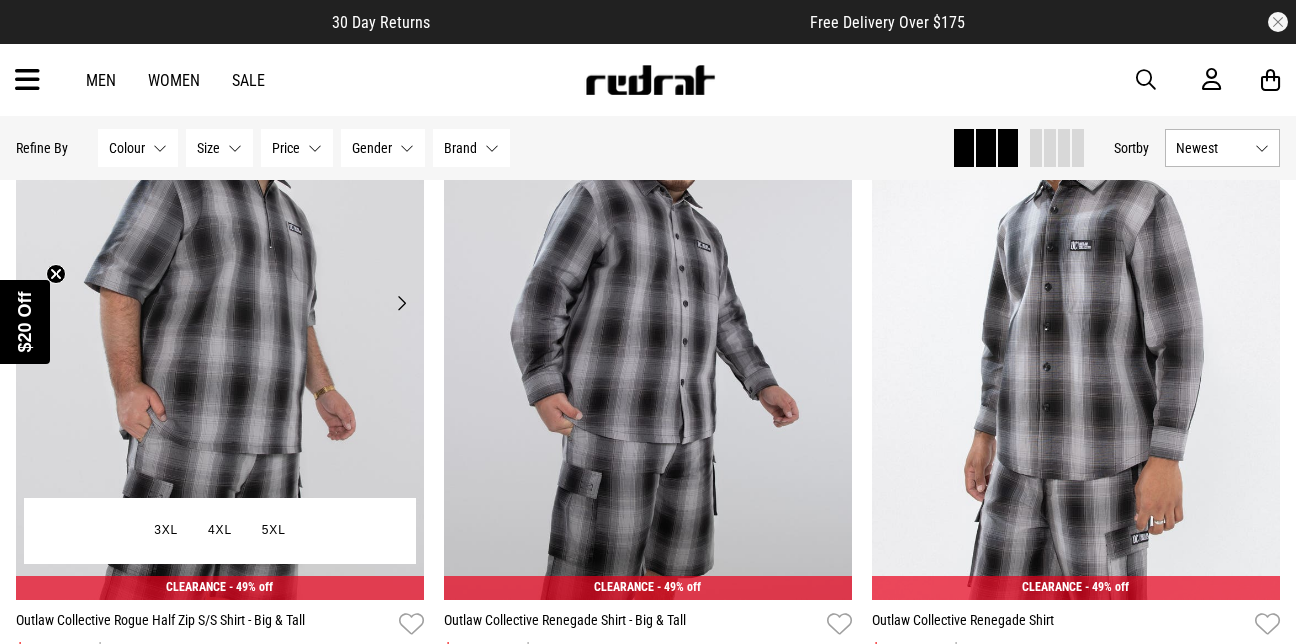 click at bounding box center (220, 314) 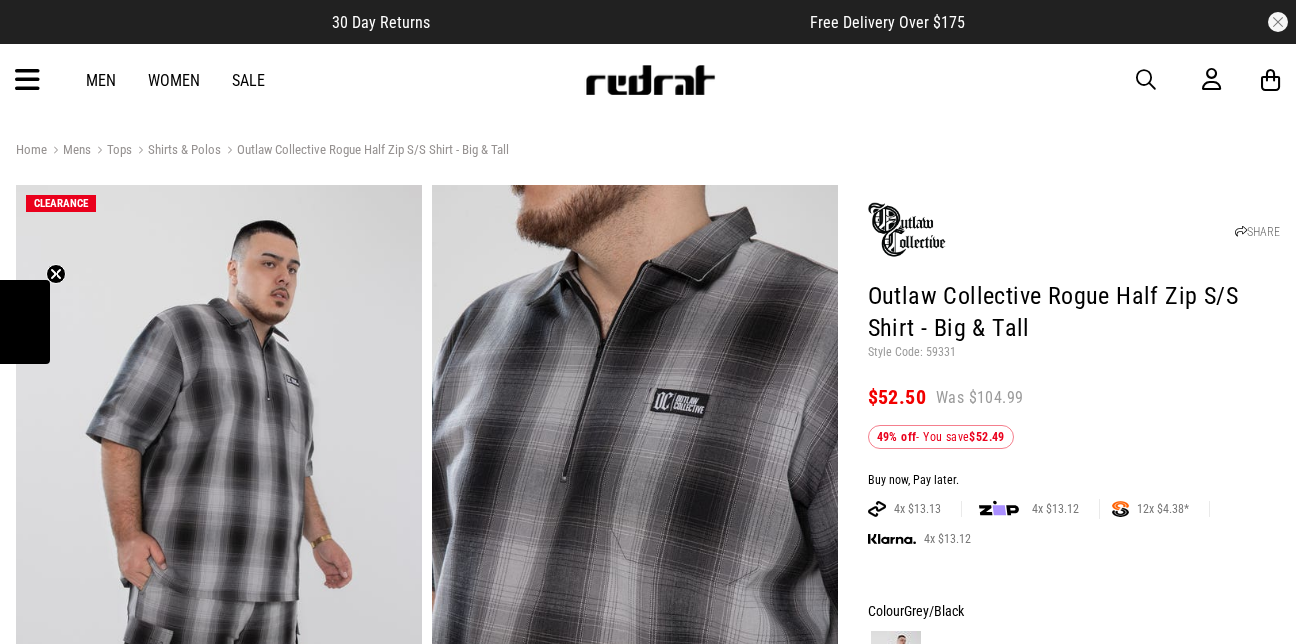 scroll, scrollTop: 0, scrollLeft: 0, axis: both 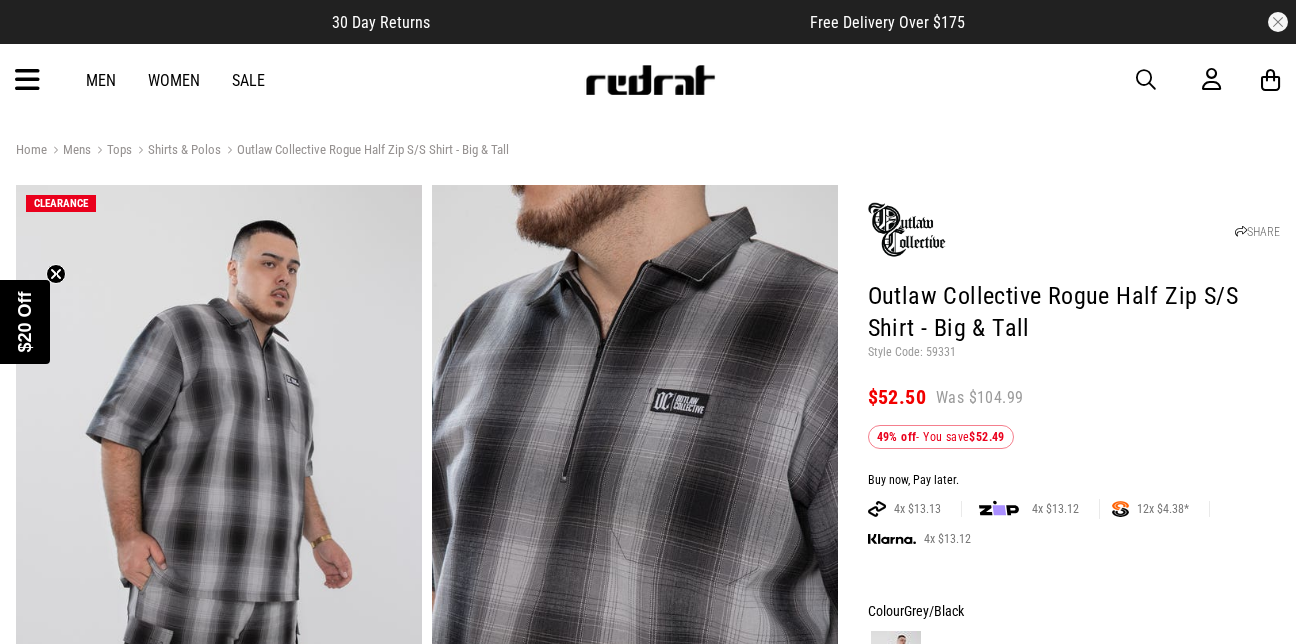 click at bounding box center (27, 80) 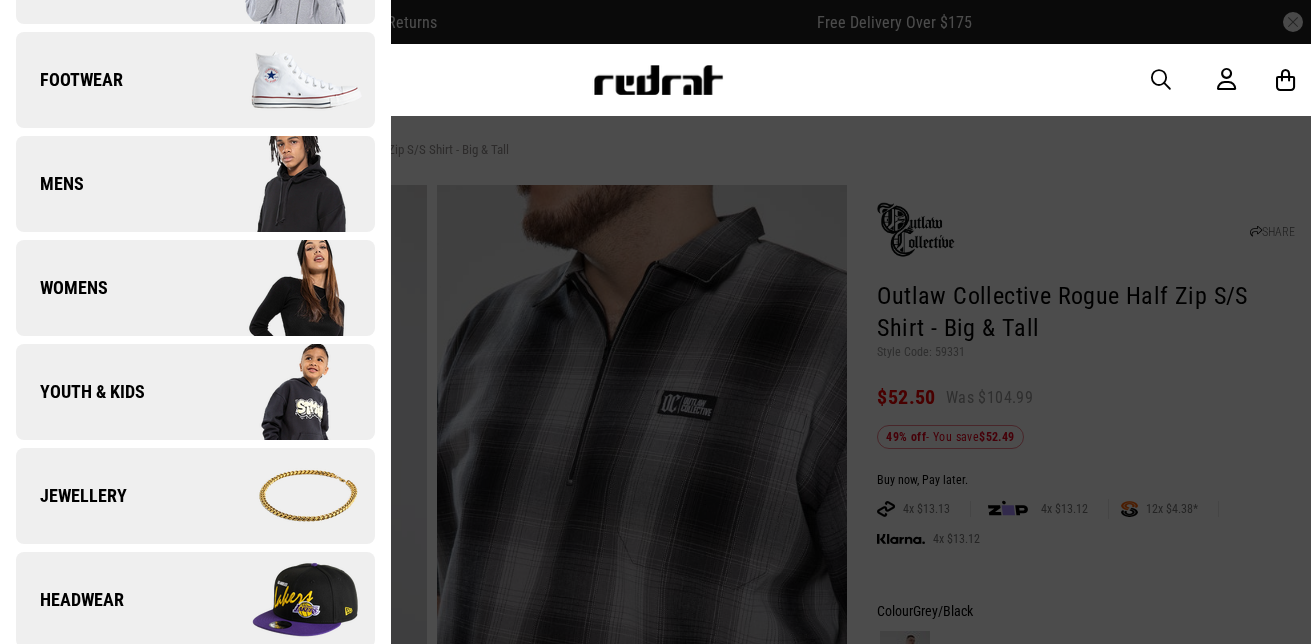 scroll, scrollTop: 300, scrollLeft: 0, axis: vertical 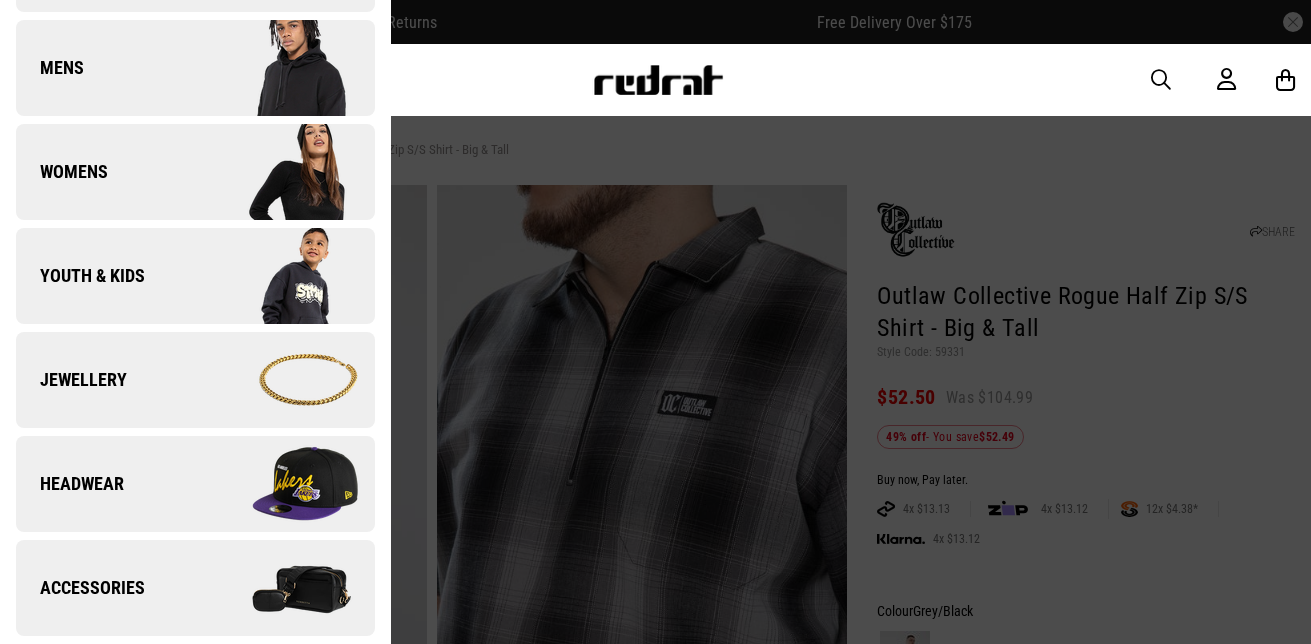 click on "Mens" at bounding box center [195, 68] 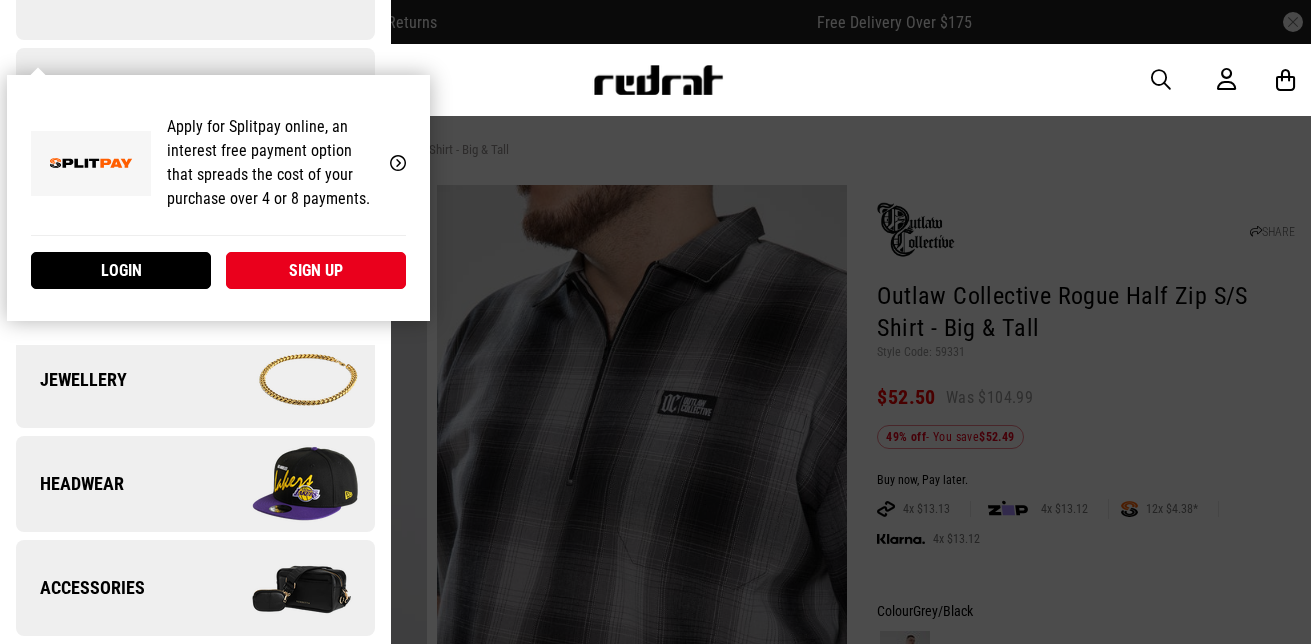 scroll, scrollTop: 0, scrollLeft: 0, axis: both 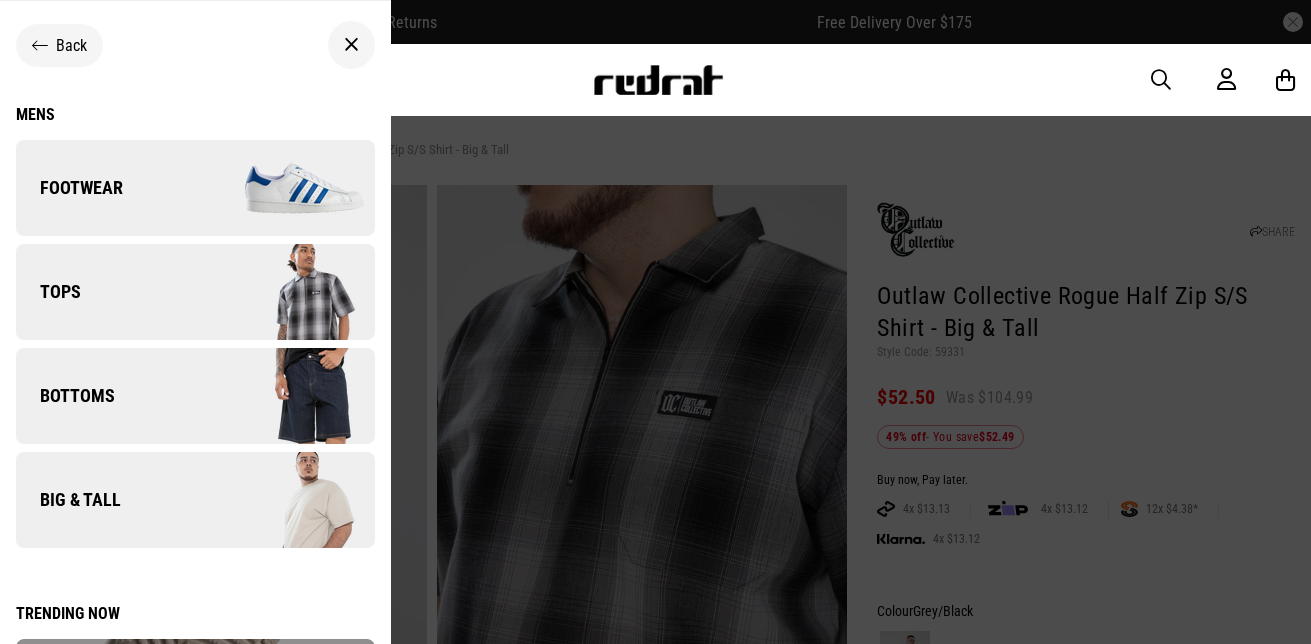 click at bounding box center (284, 396) 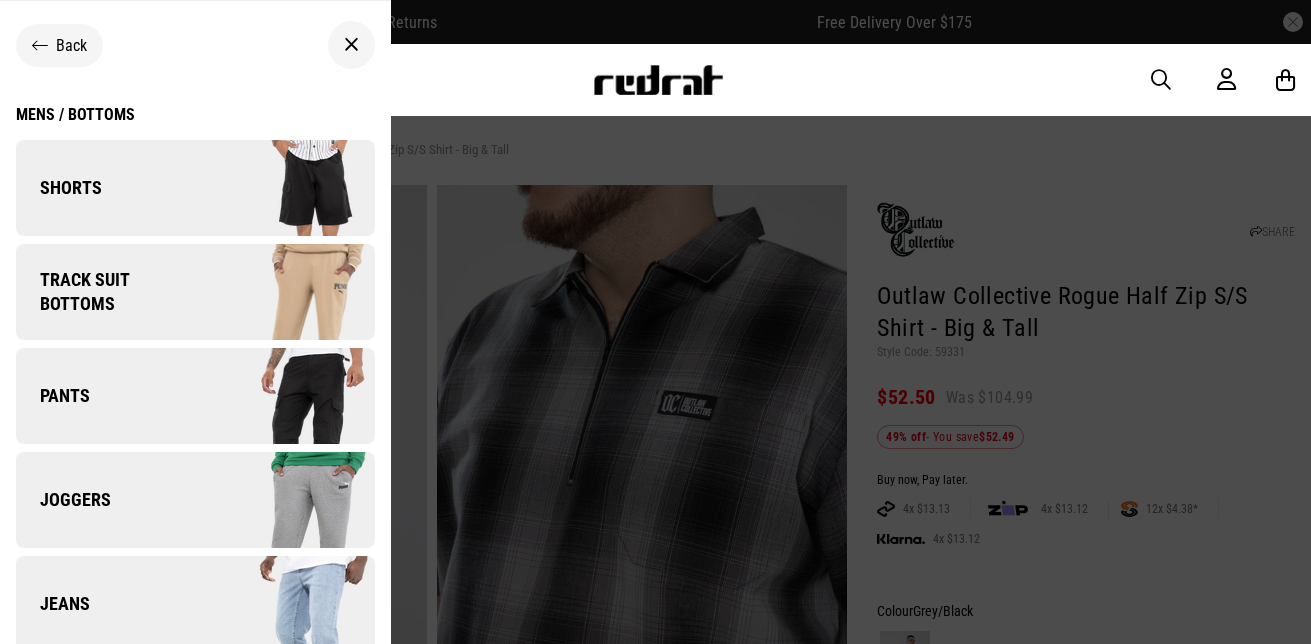 click at bounding box center [284, 188] 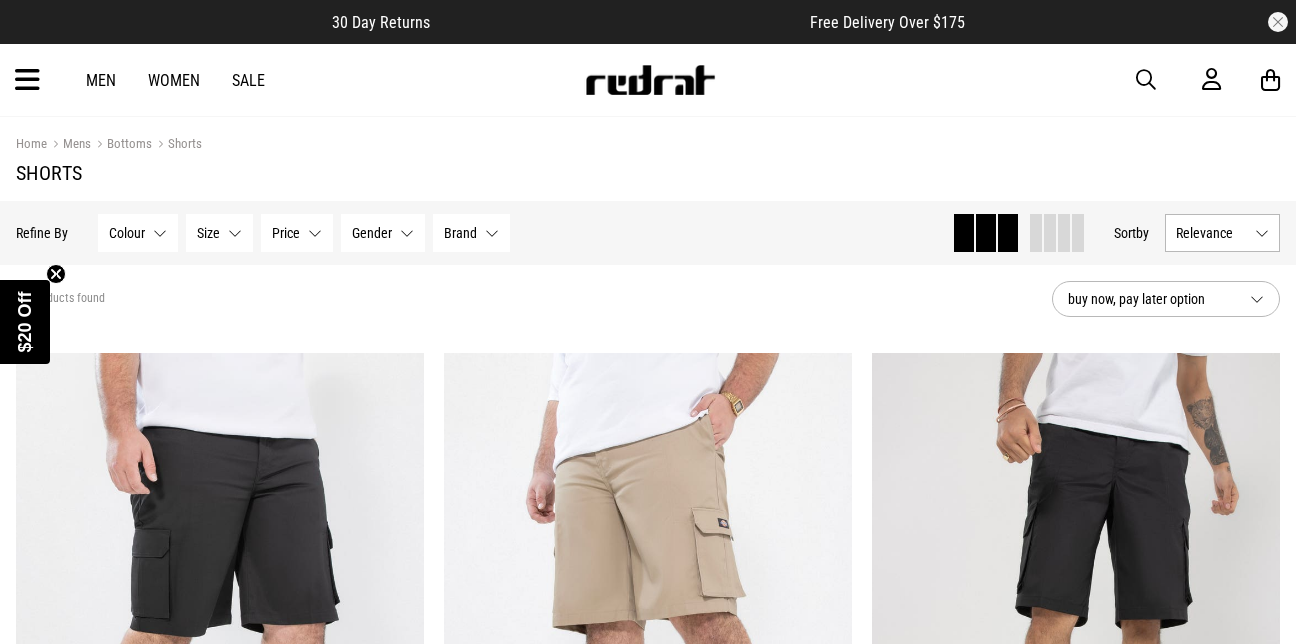 scroll, scrollTop: 0, scrollLeft: 0, axis: both 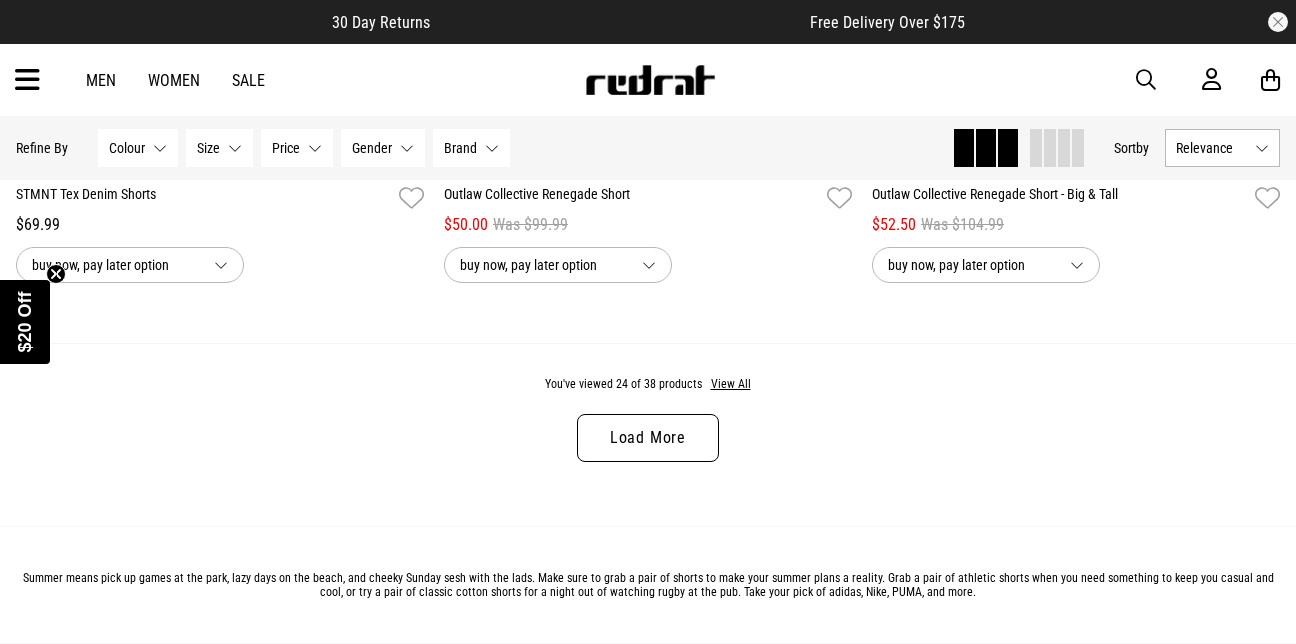 click on "Load More" at bounding box center [648, 438] 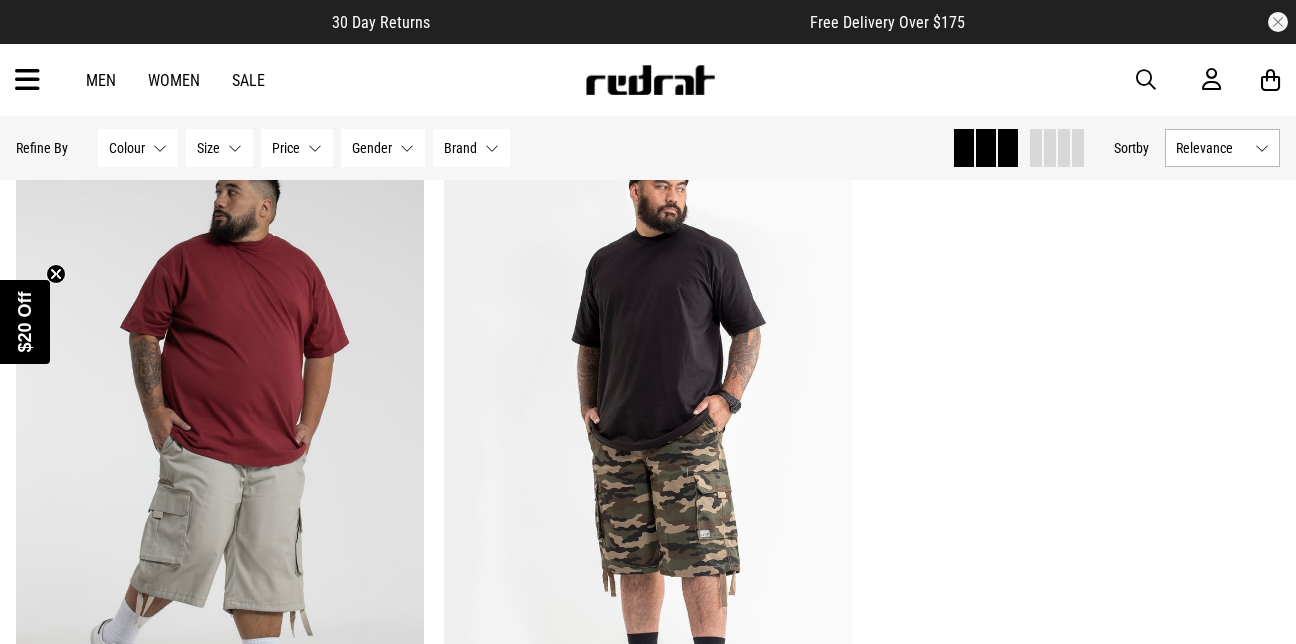 scroll, scrollTop: 9001, scrollLeft: 0, axis: vertical 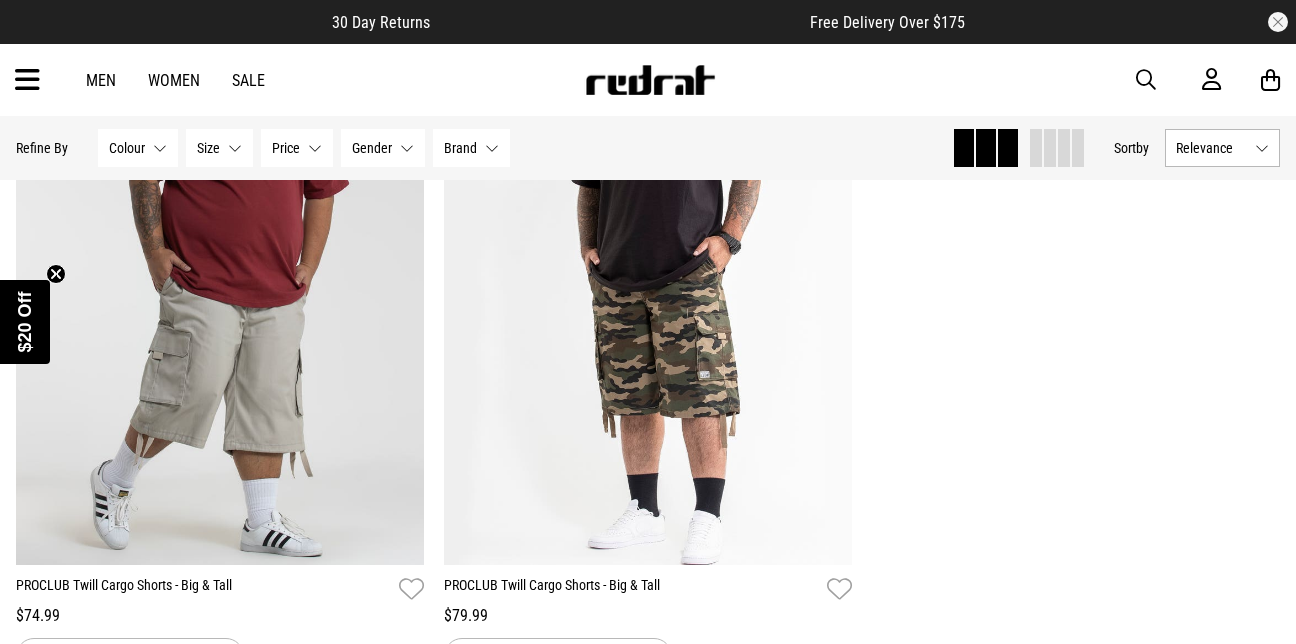 click on "Men   Women   Sale     Sign in     New       Back         Footwear       Back         Mens       Back         Womens       Back         Youth & Kids       Back         Jewellery       Back         Headwear       Back         Accessories       Back         Deals       Back         Sale   UP TO 60% OFF
Shop by Brand
adidas
Converse
New Era
See all brands     Gift Cards   Find a Store   Delivery   Returns & Exchanges   FAQ   Contact Us
Payment Options Only at Red Rat
Let's keep in touch
Back" at bounding box center [648, 80] 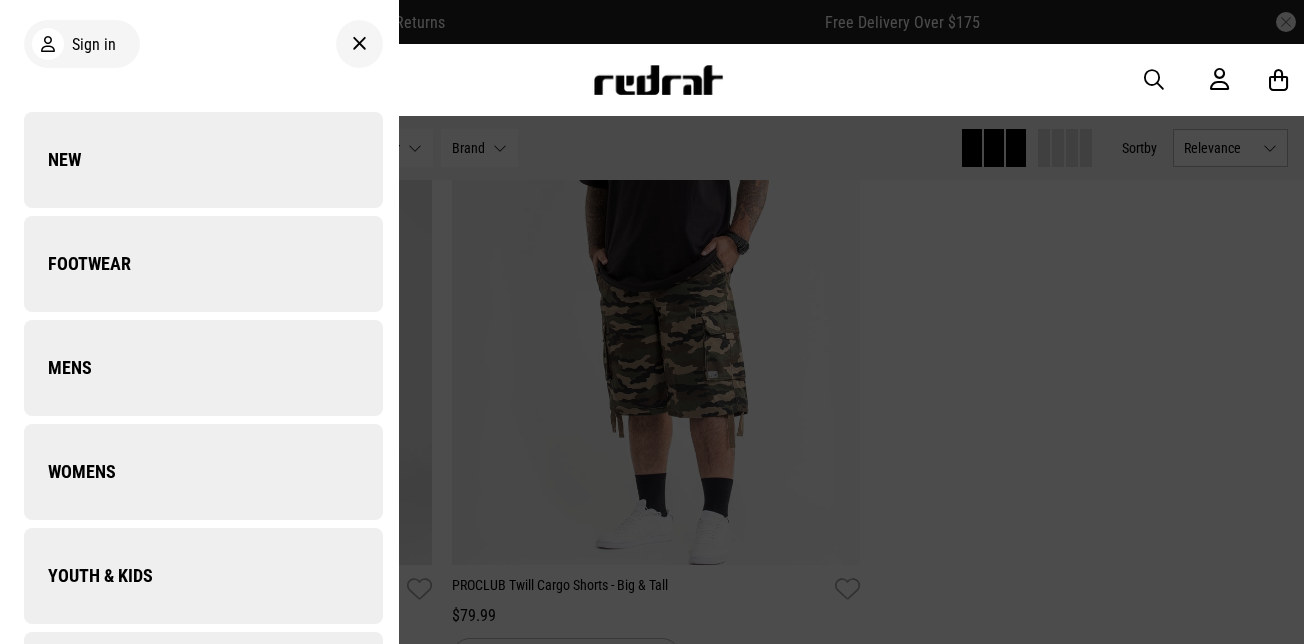 scroll, scrollTop: 9085, scrollLeft: 0, axis: vertical 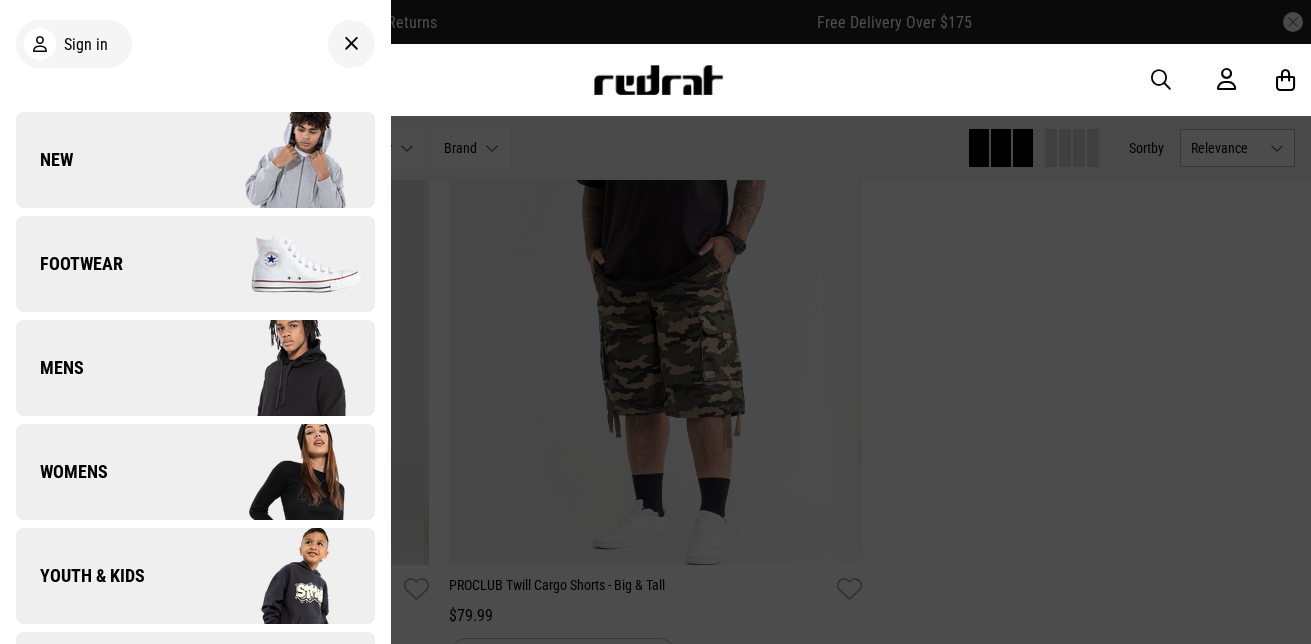 click at bounding box center (284, 264) 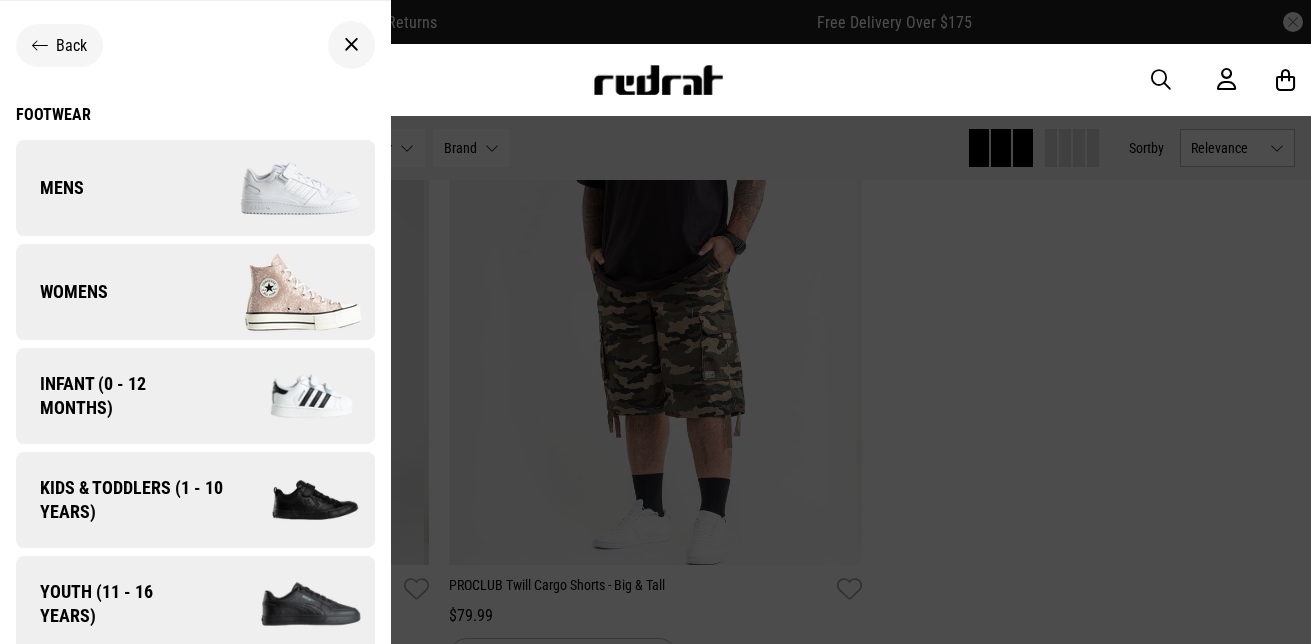 click at bounding box center [284, 188] 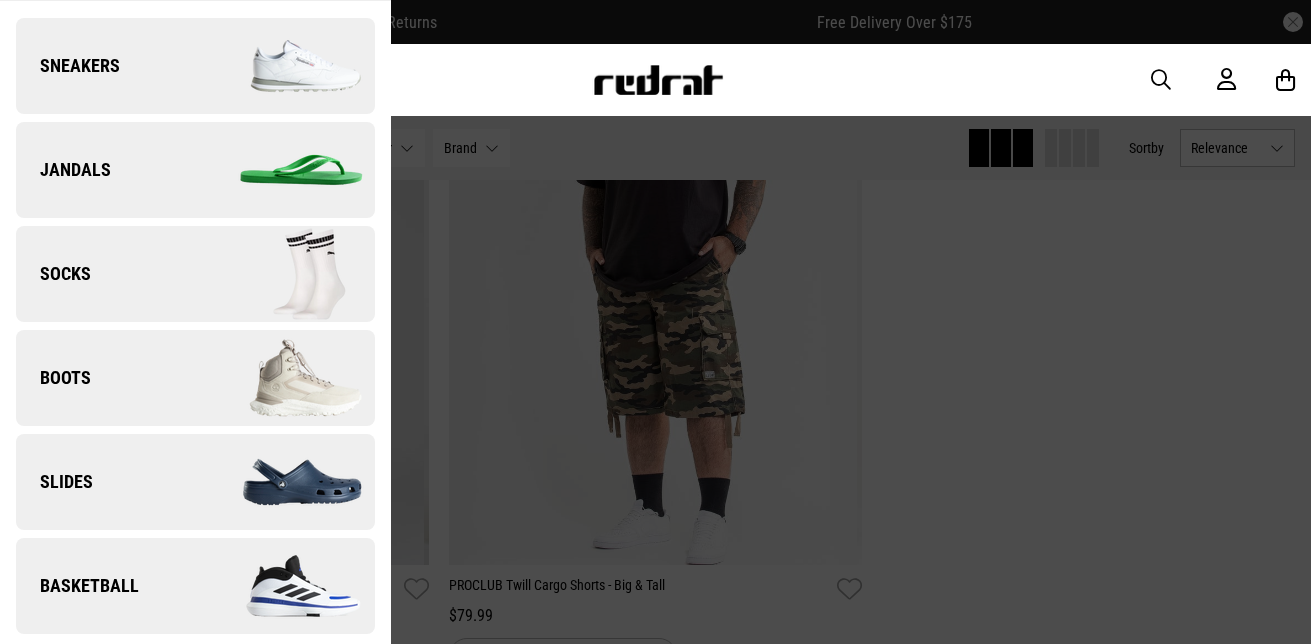 scroll, scrollTop: 129, scrollLeft: 0, axis: vertical 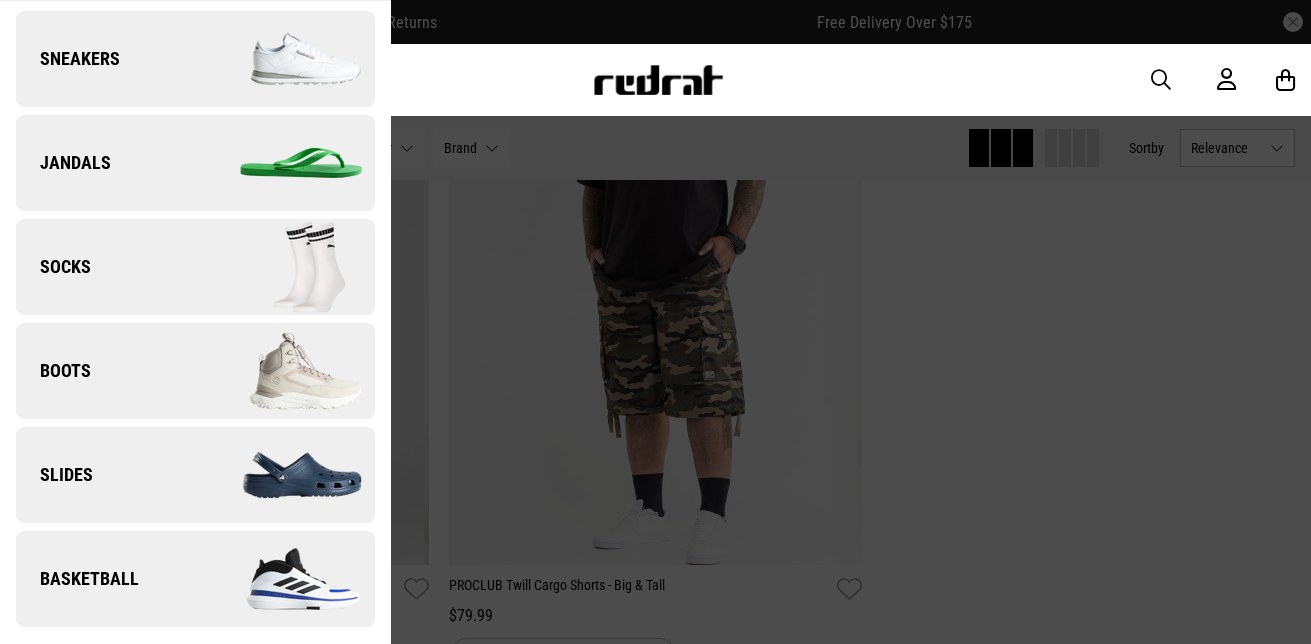 click on "Boots" at bounding box center (195, 371) 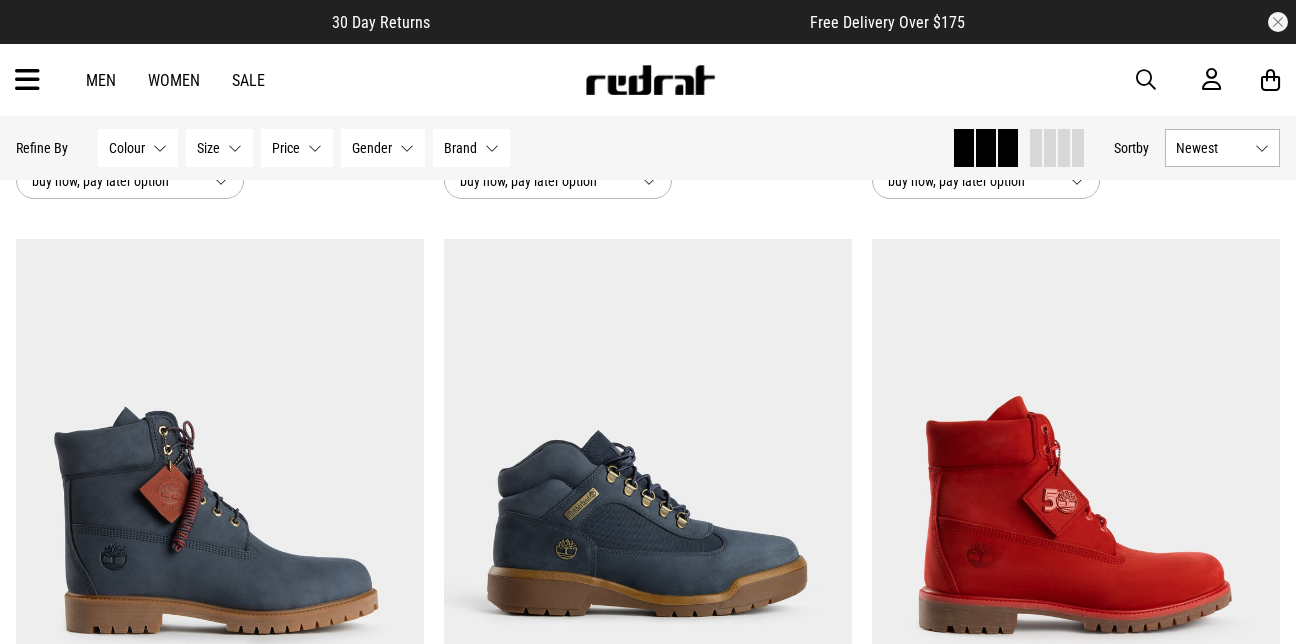scroll, scrollTop: 716, scrollLeft: 0, axis: vertical 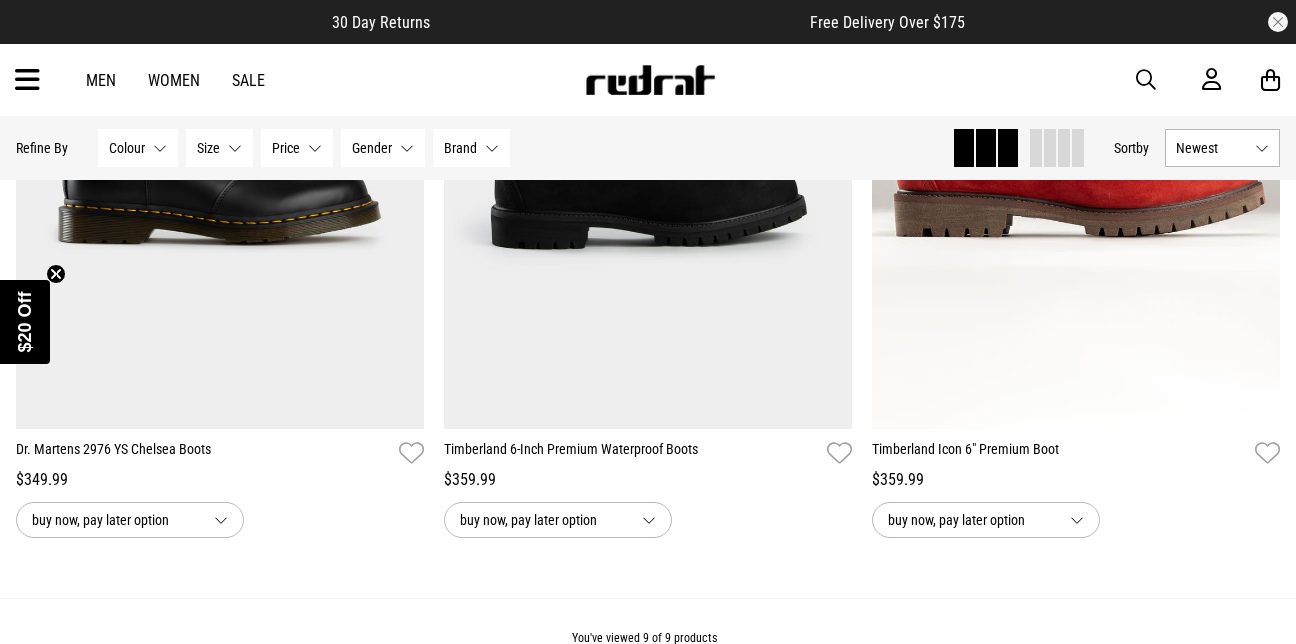 click on "**********" at bounding box center [1076, 197] 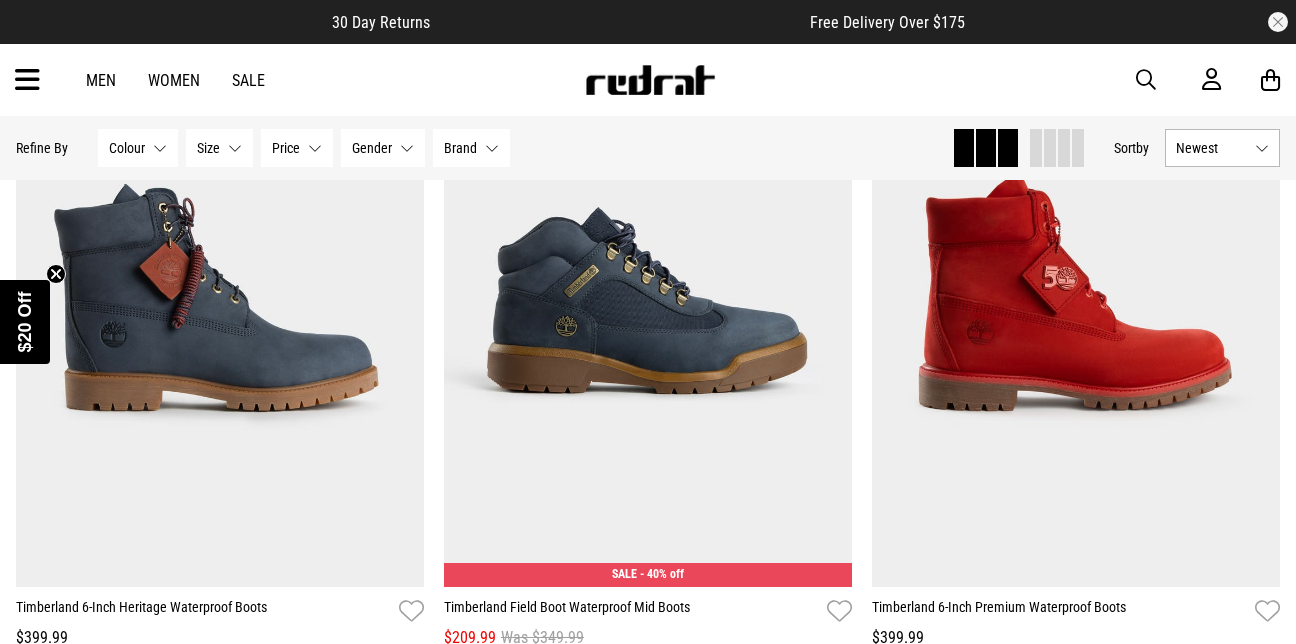 scroll, scrollTop: 1046, scrollLeft: 0, axis: vertical 